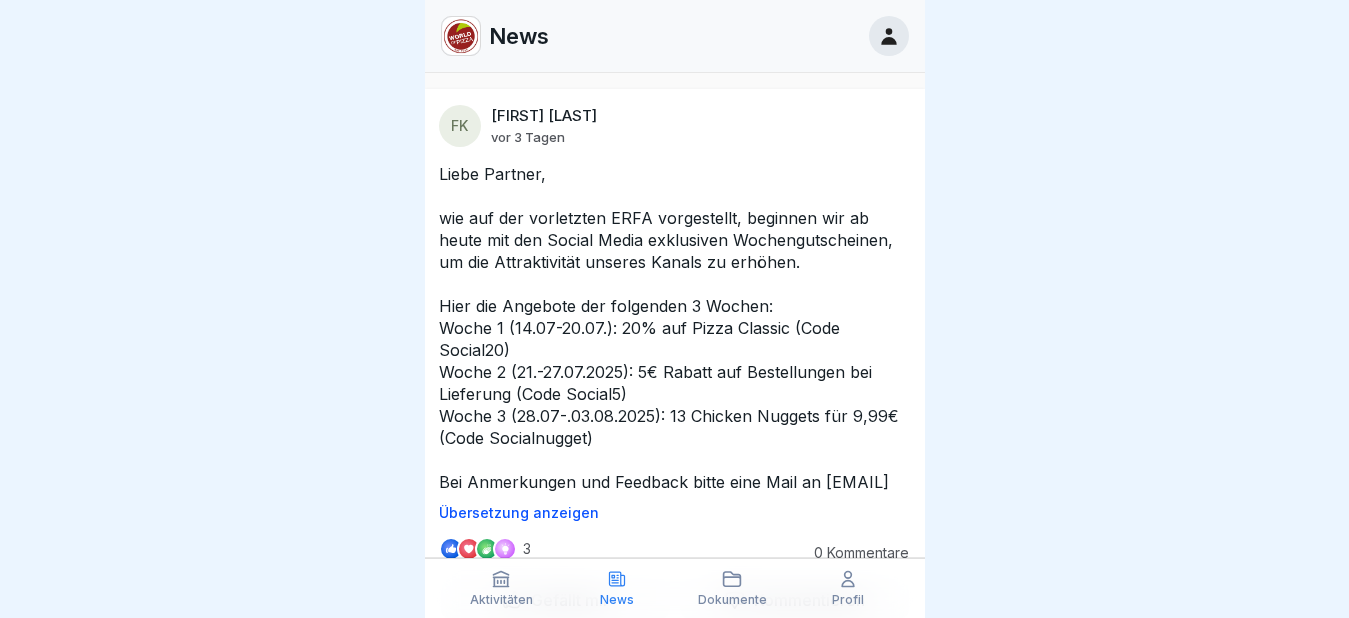 scroll, scrollTop: 0, scrollLeft: 0, axis: both 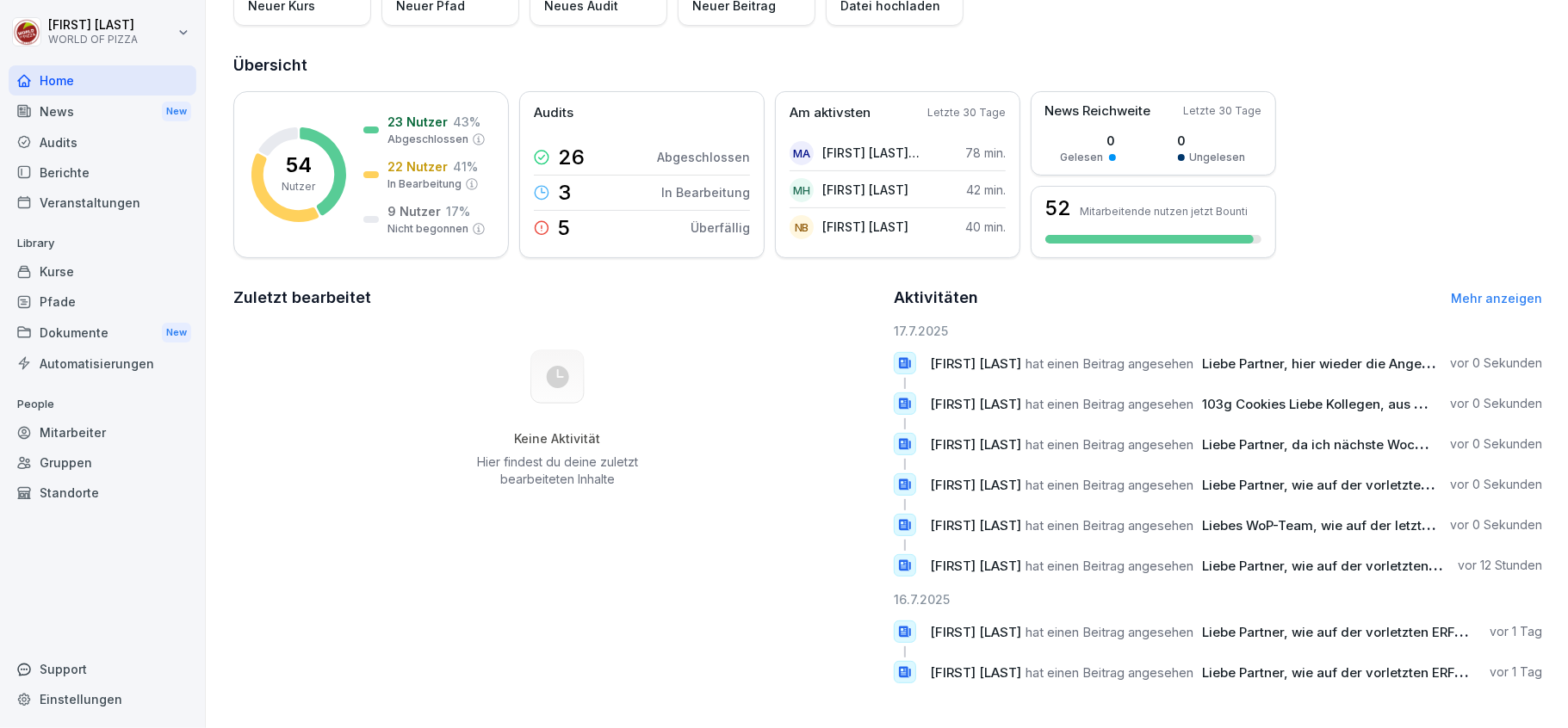 click on "Berichte" at bounding box center (102, 172) 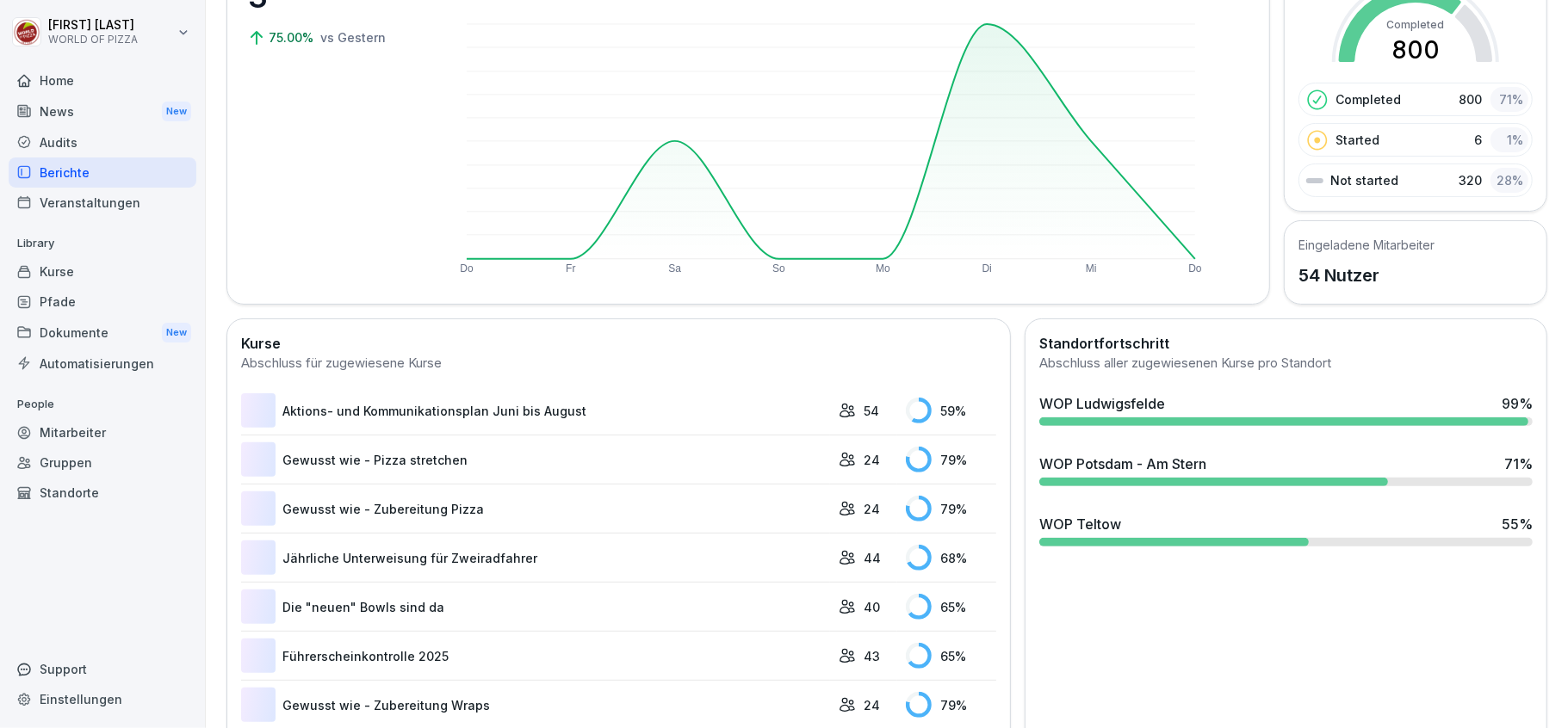 scroll, scrollTop: 105, scrollLeft: 0, axis: vertical 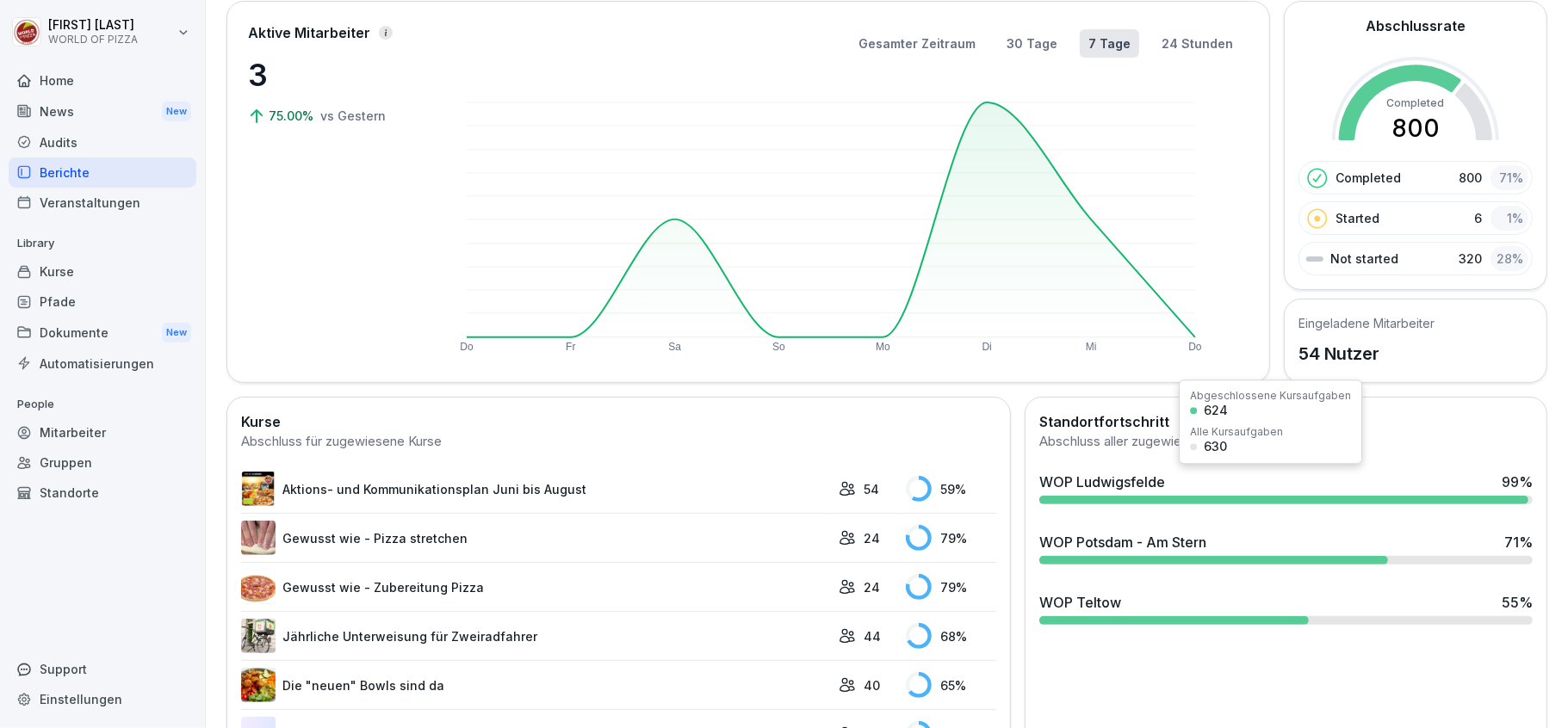 click on "WOP Ludwigsfelde 99 %" at bounding box center (1286, 488) 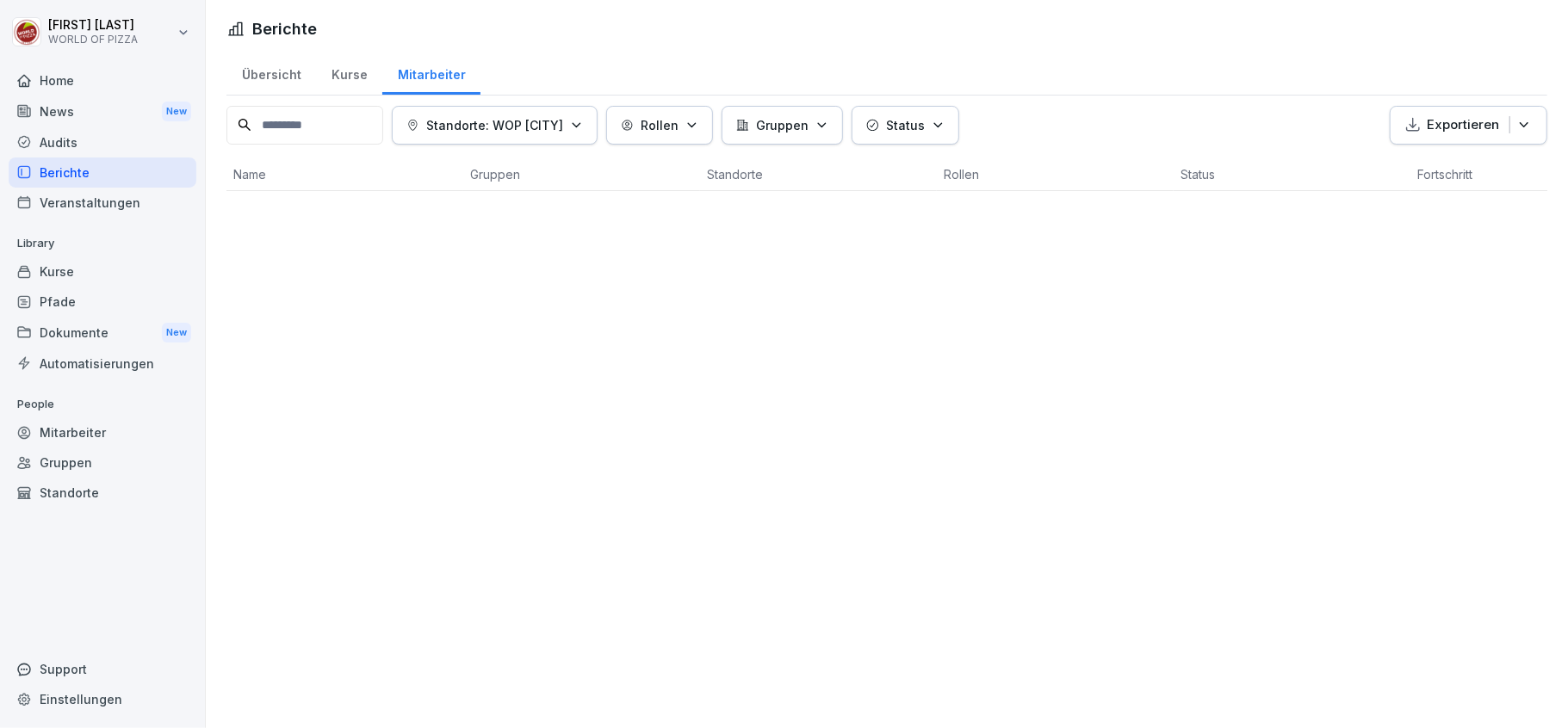 scroll, scrollTop: 0, scrollLeft: 0, axis: both 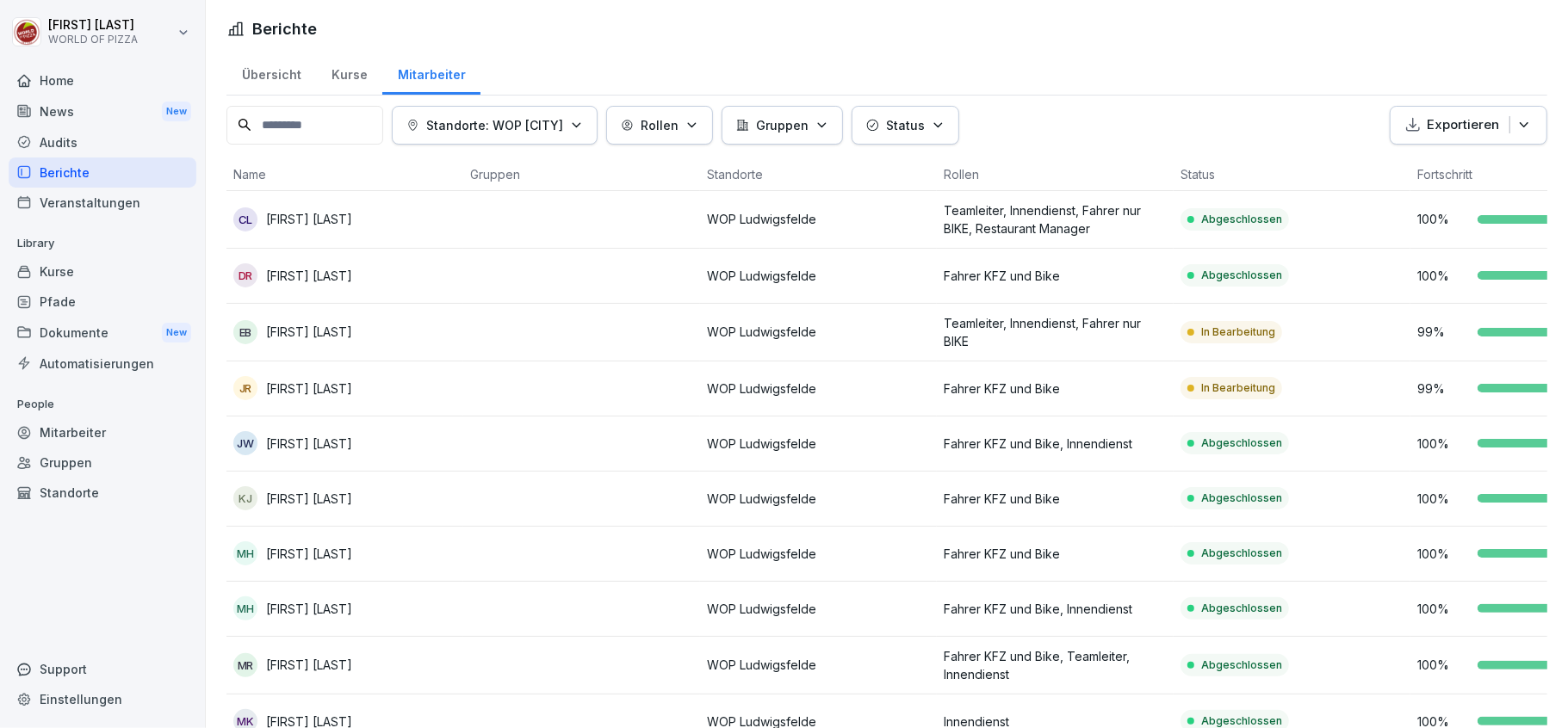 click 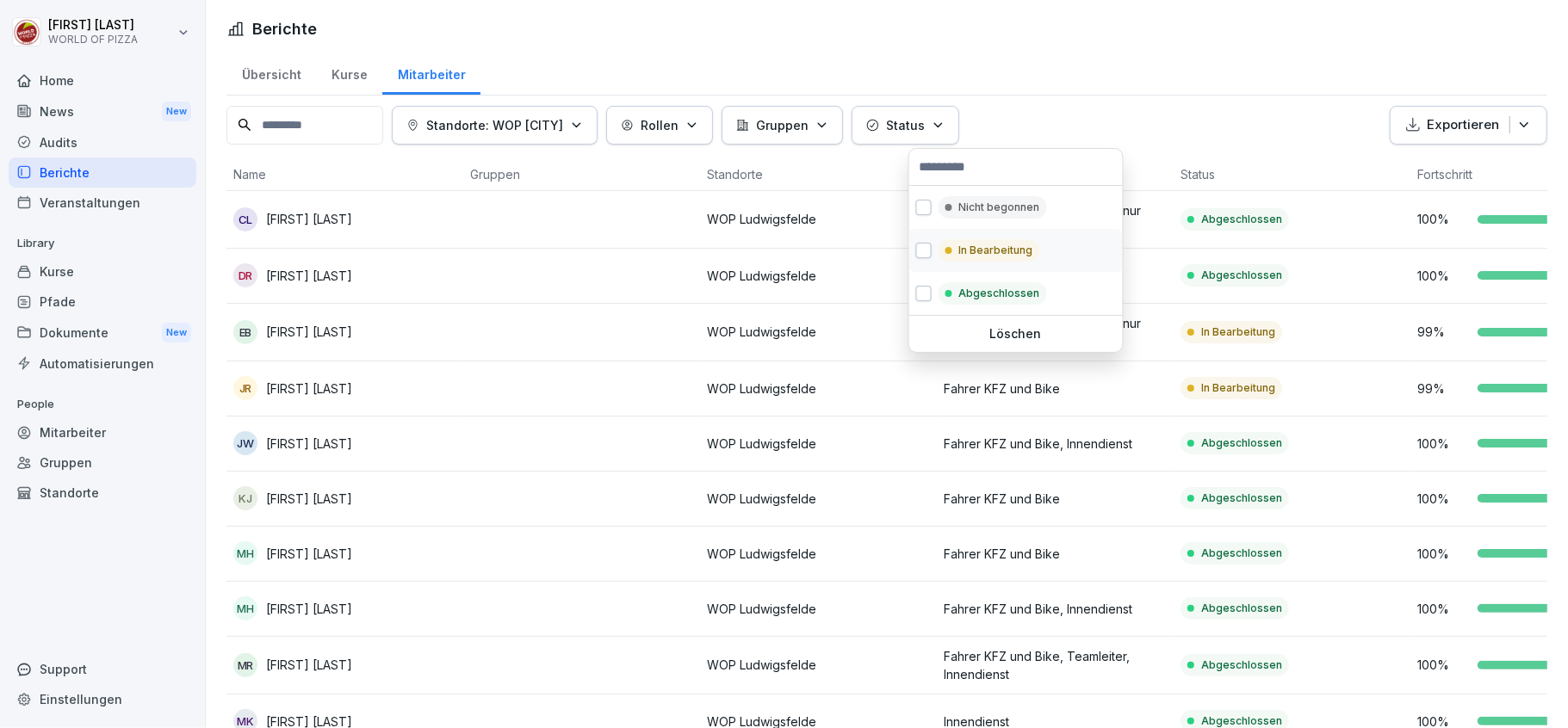 click on "In Bearbeitung" at bounding box center (996, 250) 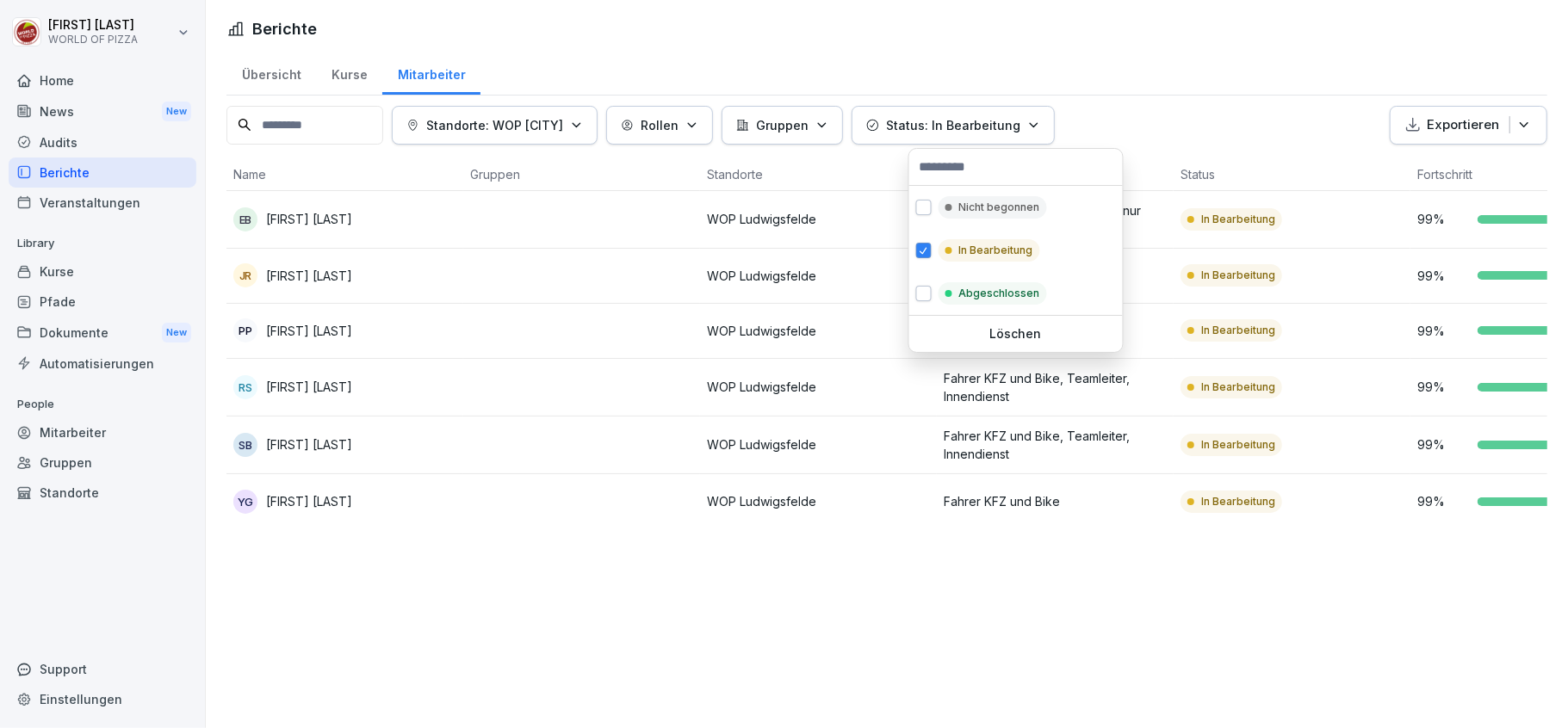 click on "Tobias   Goldmann WORLD OF PIZZA Home News New Audits Berichte Veranstaltungen Library Kurse Pfade Dokumente New Automatisierungen People Mitarbeiter Gruppen Standorte Support Einstellungen Berichte Übersicht Kurse Mitarbeiter Standorte: WOP Ludwigsfelde Rollen Gruppen Status: In Bearbeitung Exportieren Name Gruppen Standorte Rollen Status Fortschritt EB Eileen Butzkies WOP Ludwigsfelde Teamleiter, Innendienst, Fahrer nur BIKE In Bearbeitung 99 % JR Jason Riegmann WOP Ludwigsfelde Fahrer KFZ und Bike In Bearbeitung 99 % PP Paula Popp WOP Ludwigsfelde Fahrer KFZ und Bike In Bearbeitung 99 % RS Ronny Senger WOP Ludwigsfelde Fahrer KFZ und Bike, Teamleiter, Innendienst In Bearbeitung 99 % SB Swen Butzkies WOP Ludwigsfelde Fahrer KFZ und Bike, Teamleiter, Innendienst In Bearbeitung 99 % YG Yonko Genkov WOP Ludwigsfelde Fahrer KFZ und Bike In Bearbeitung 99 % Nicht begonnen In Bearbeitung Abgeschlossen Löschen" at bounding box center (784, 364) 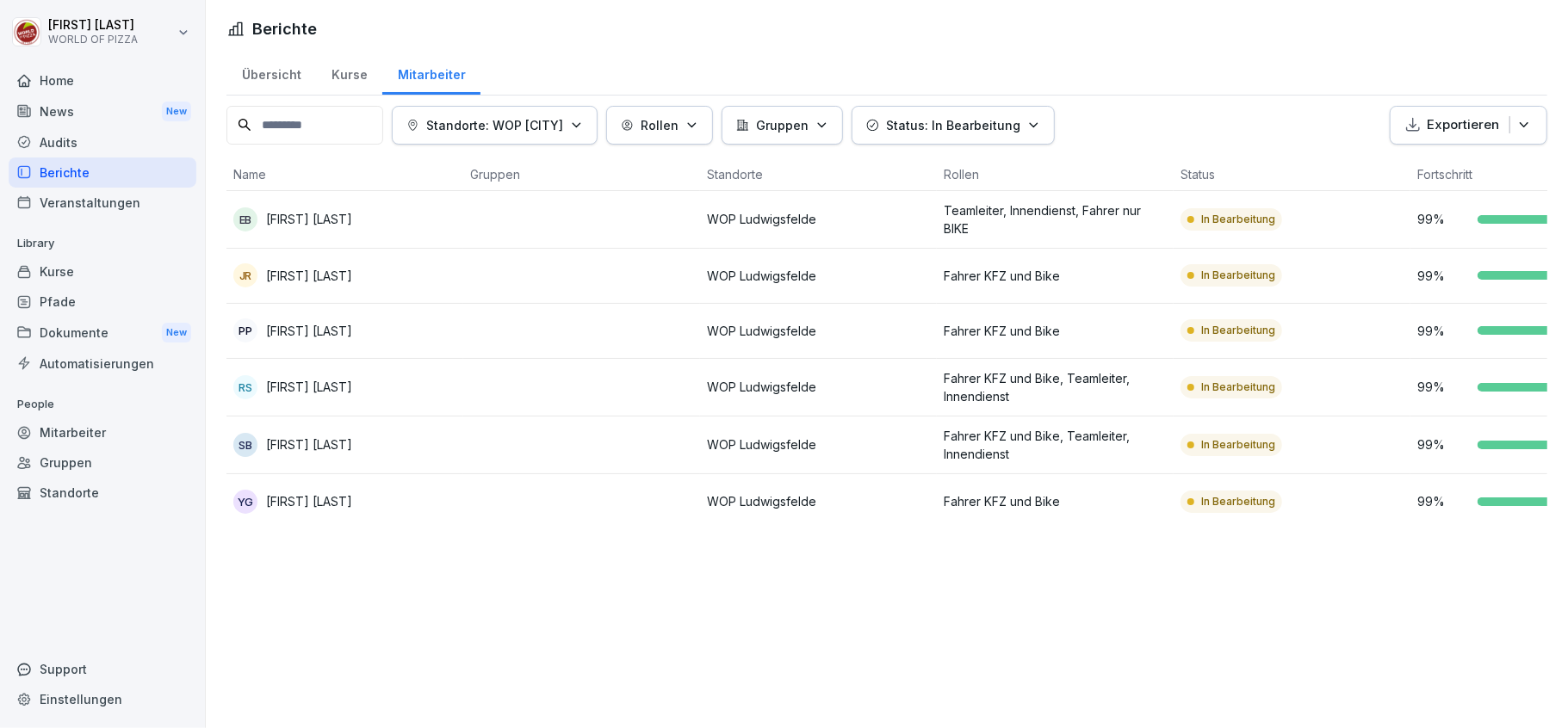 click on "Ronny Senger" at bounding box center [309, 386] 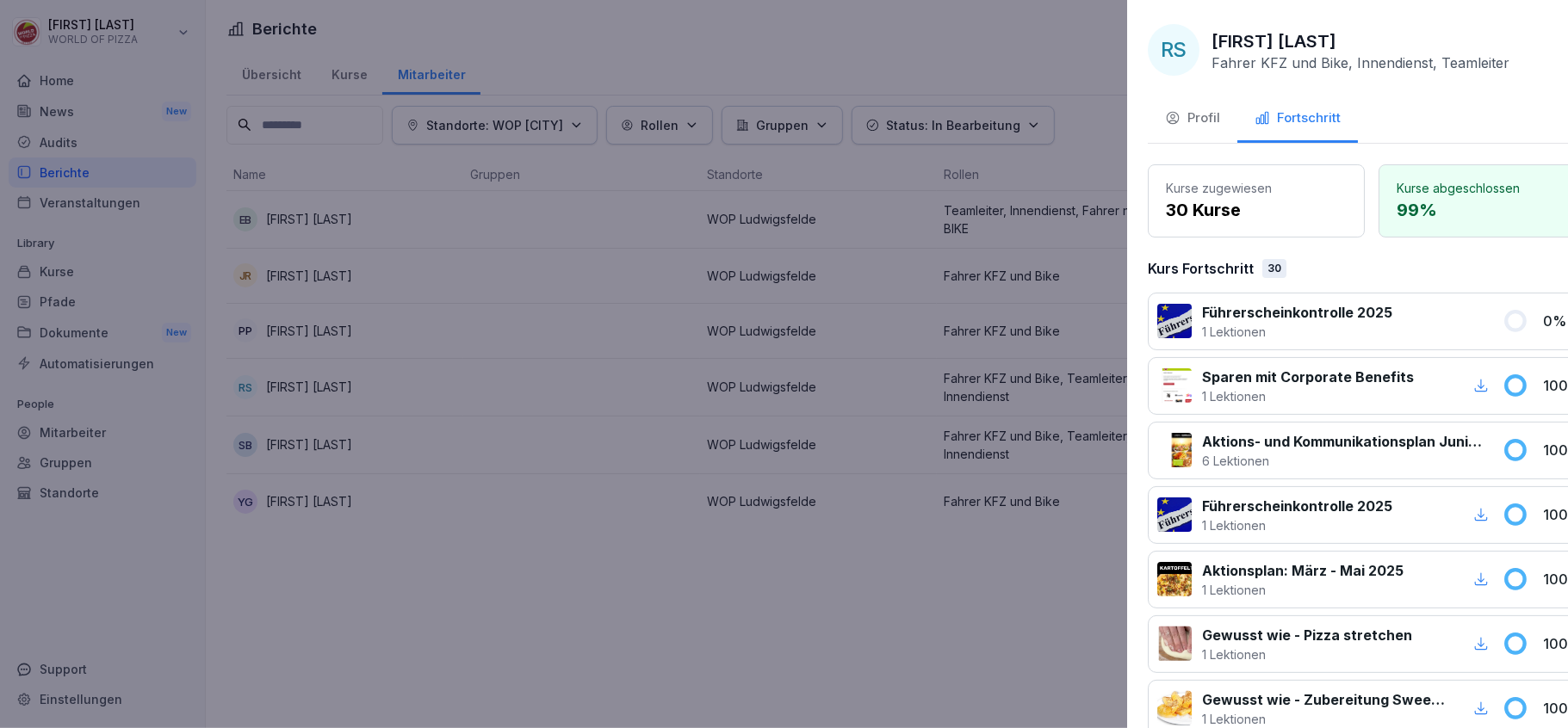 click at bounding box center [784, 364] 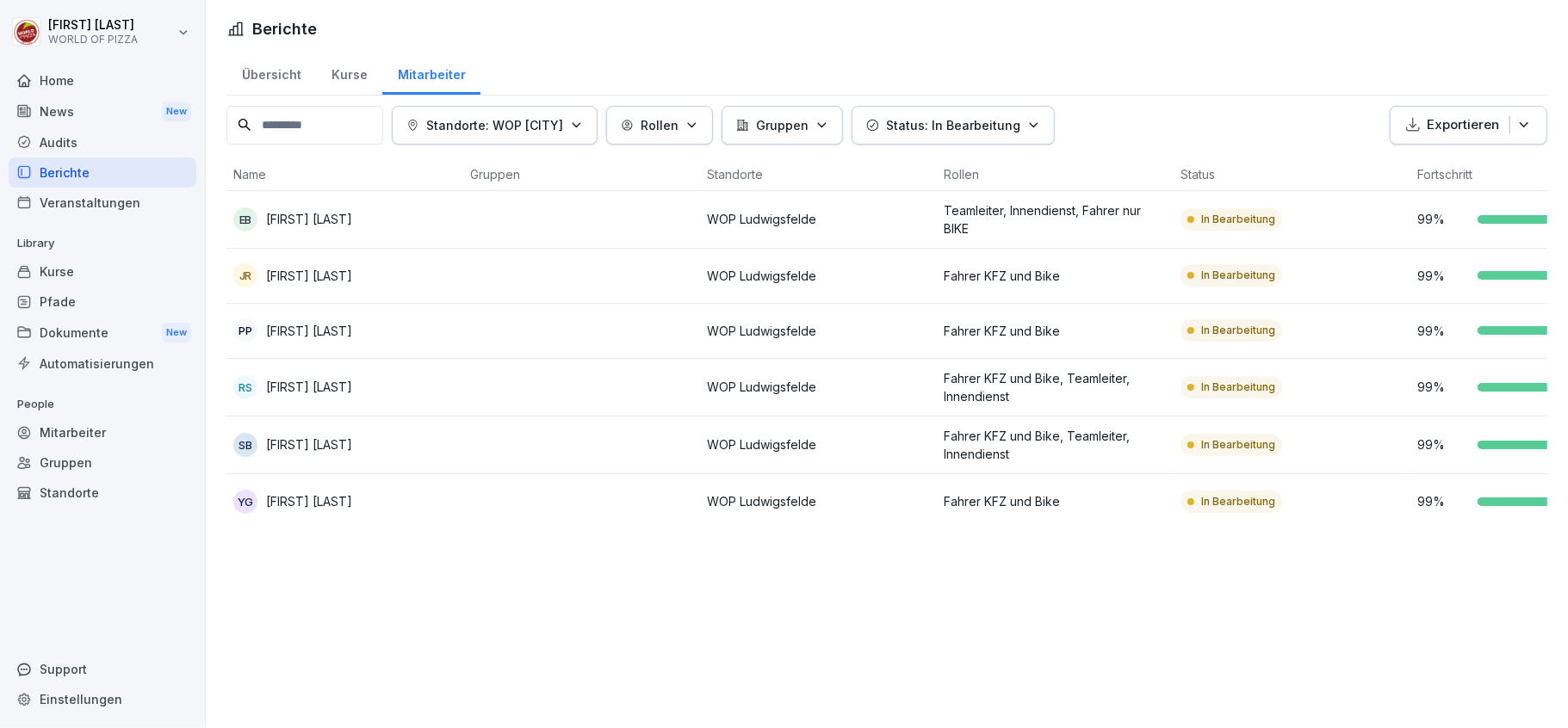click on "Tobias   Goldmann WORLD OF PIZZA Home News New Audits Berichte Veranstaltungen Library Kurse Pfade Dokumente New Automatisierungen People Mitarbeiter Gruppen Standorte Support Einstellungen Berichte Übersicht Kurse Mitarbeiter Standorte: WOP Ludwigsfelde Rollen Gruppen Status: In Bearbeitung Exportieren Name Gruppen Standorte Rollen Status Fortschritt EB Eileen Butzkies WOP Ludwigsfelde Teamleiter, Innendienst, Fahrer nur BIKE In Bearbeitung 99 % JR Jason Riegmann WOP Ludwigsfelde Fahrer KFZ und Bike In Bearbeitung 99 % PP Paula Popp WOP Ludwigsfelde Fahrer KFZ und Bike In Bearbeitung 99 % RS Ronny Senger WOP Ludwigsfelde Fahrer KFZ und Bike, Teamleiter, Innendienst In Bearbeitung 99 % SB Swen Butzkies WOP Ludwigsfelde Fahrer KFZ und Bike, Teamleiter, Innendienst In Bearbeitung 99 % YG Yonko Genkov WOP Ludwigsfelde Fahrer KFZ und Bike In Bearbeitung 99 %" at bounding box center [784, 364] 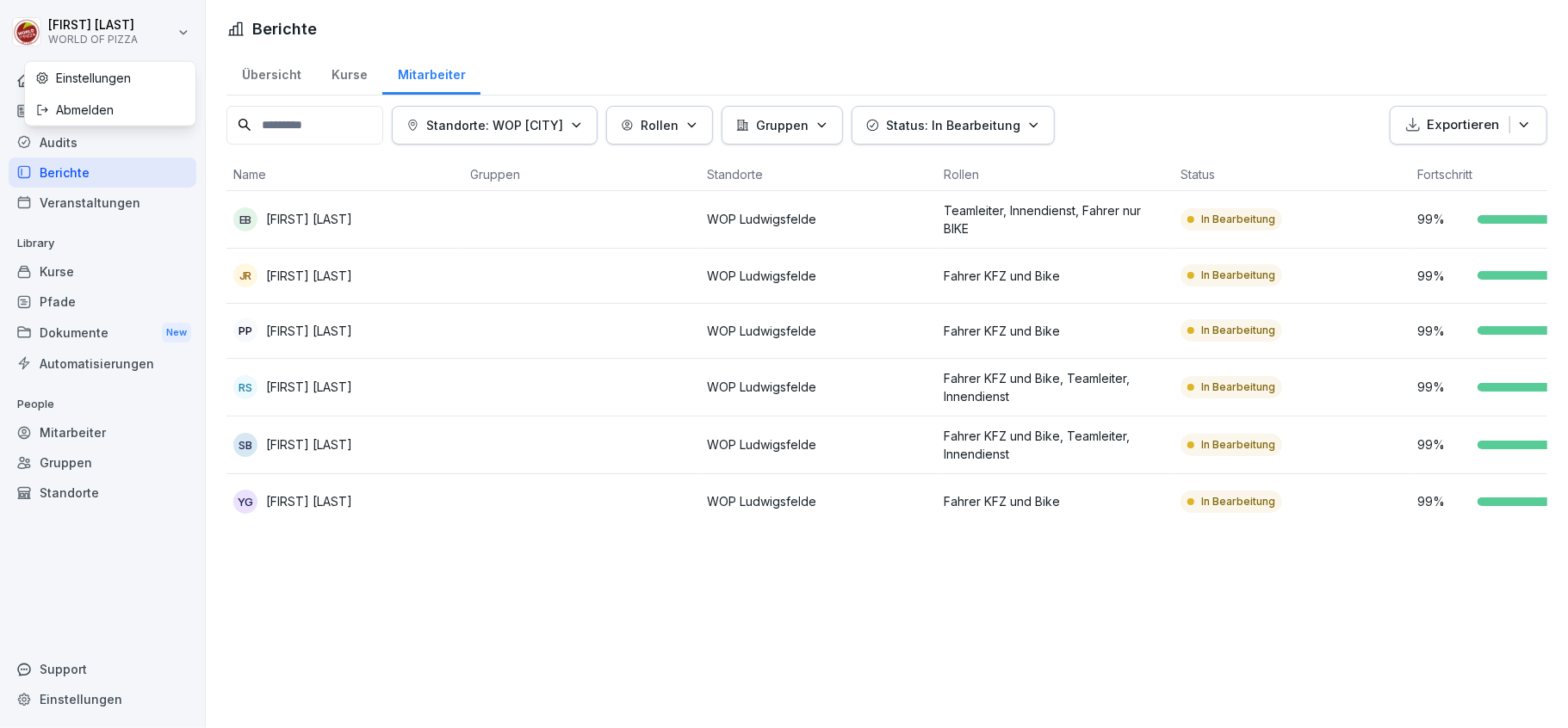 click on "Abmelden" at bounding box center (110, 109) 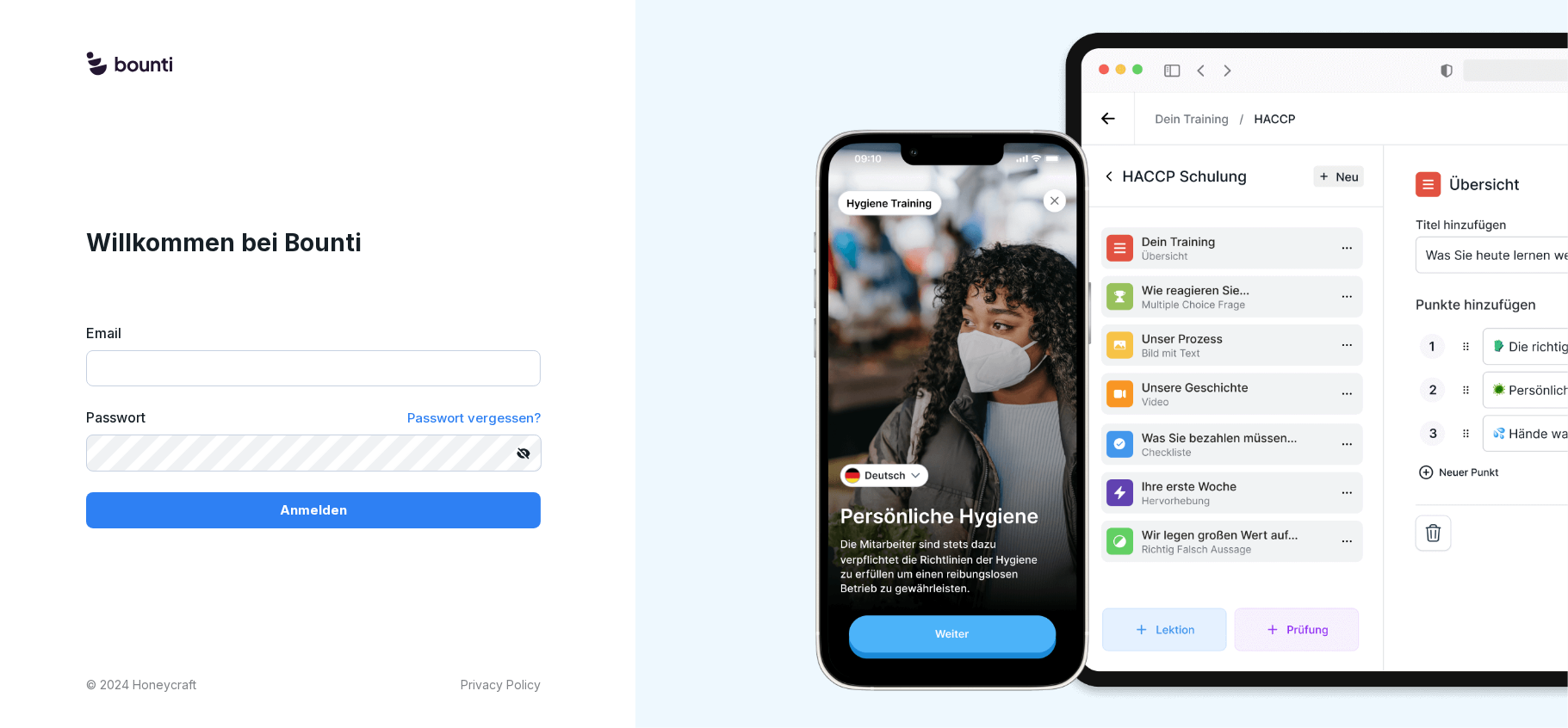 type on "**********" 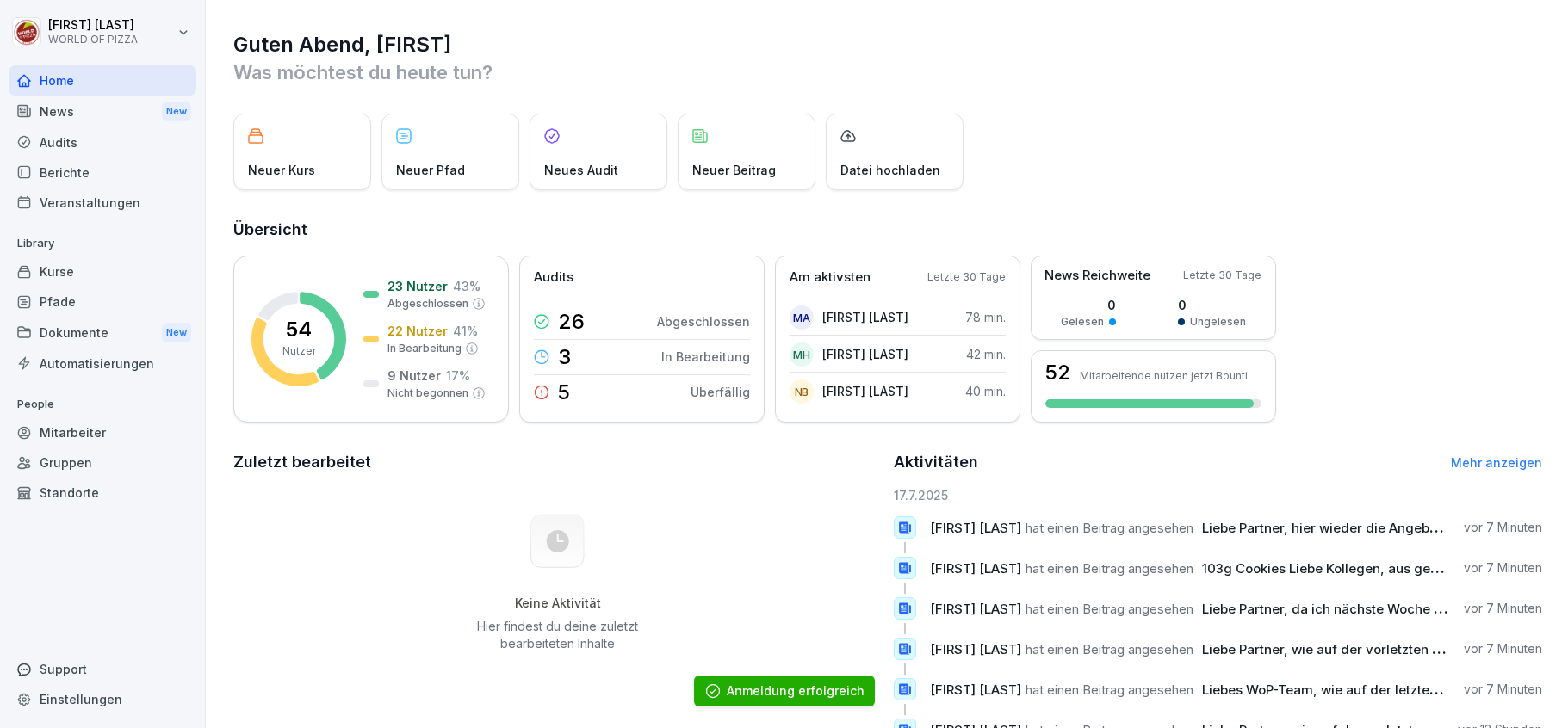 scroll, scrollTop: 0, scrollLeft: 0, axis: both 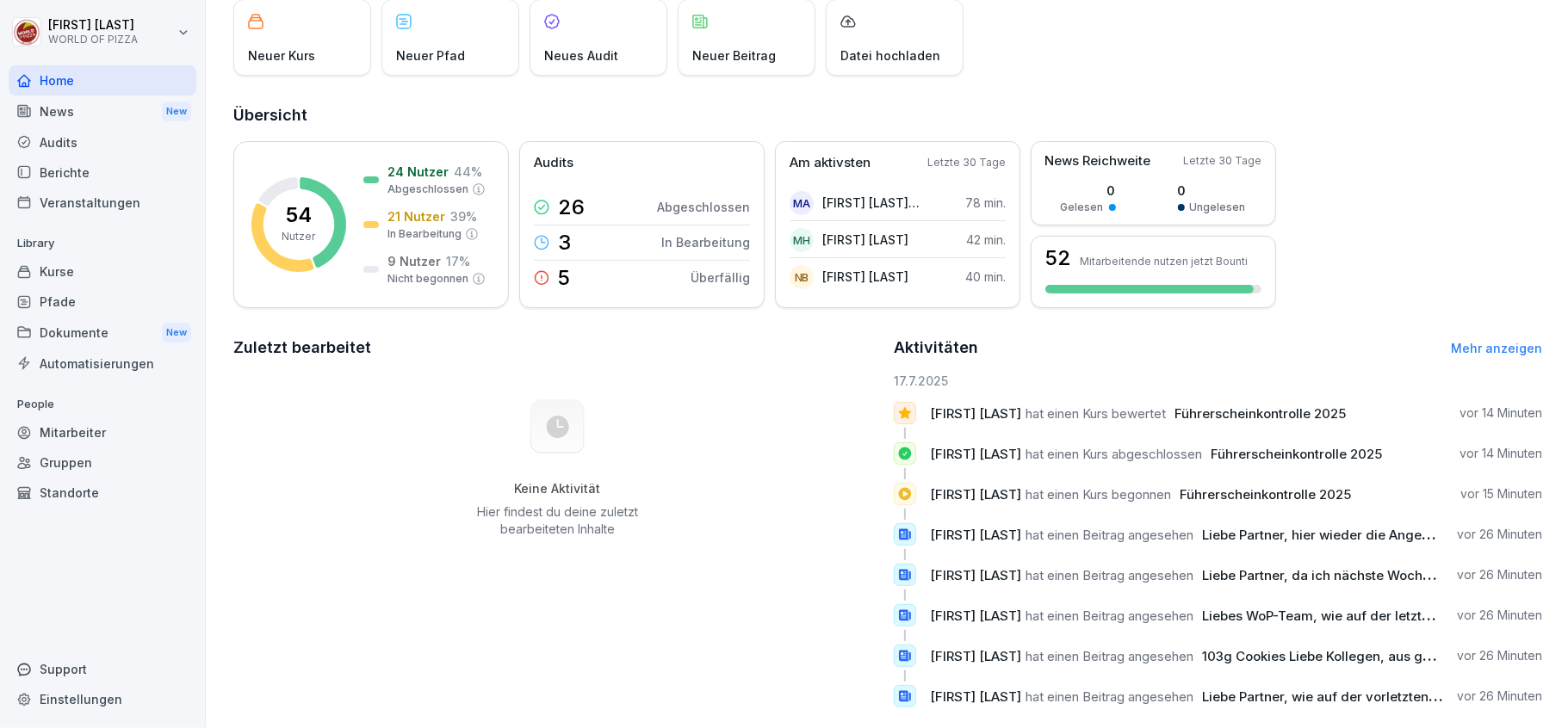 click on "Berichte" at bounding box center (102, 172) 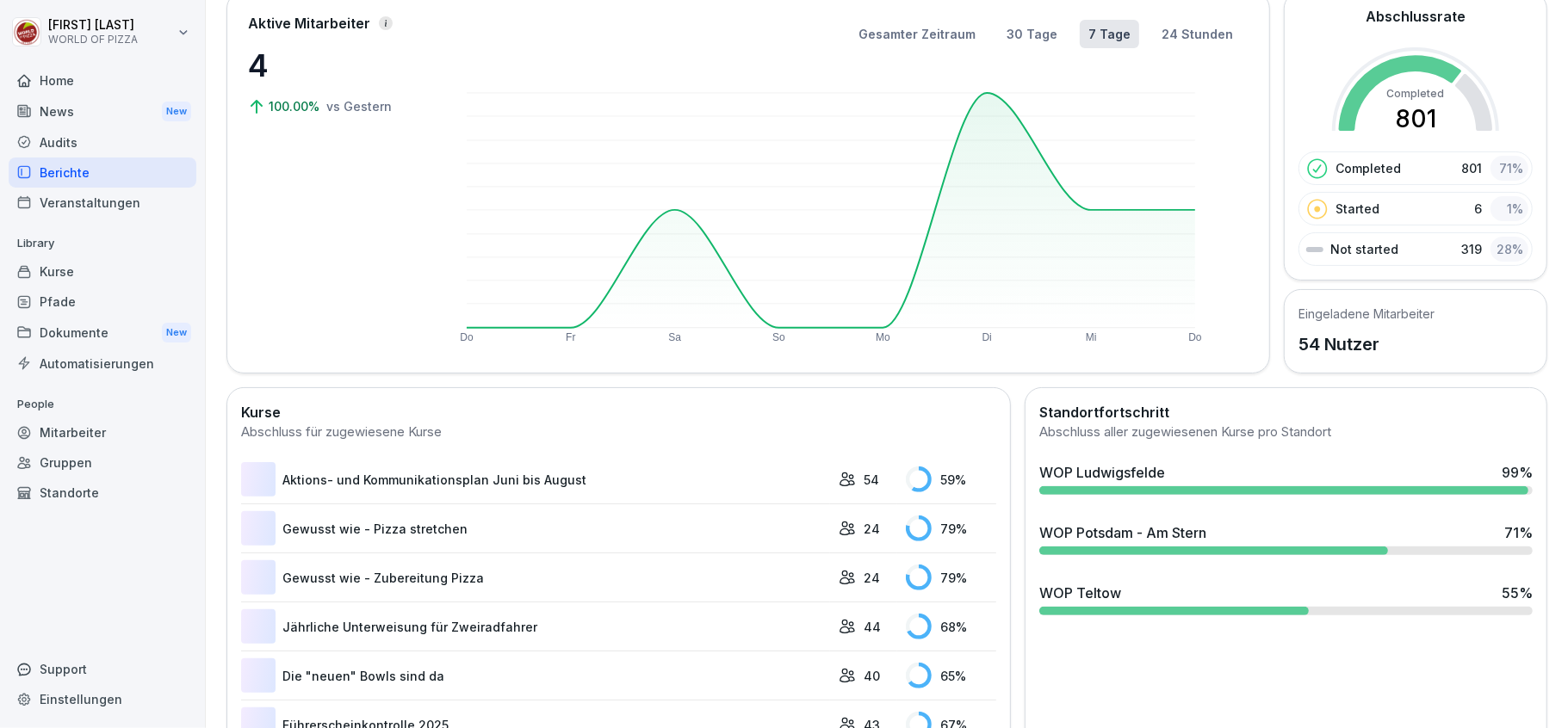 scroll, scrollTop: 105, scrollLeft: 0, axis: vertical 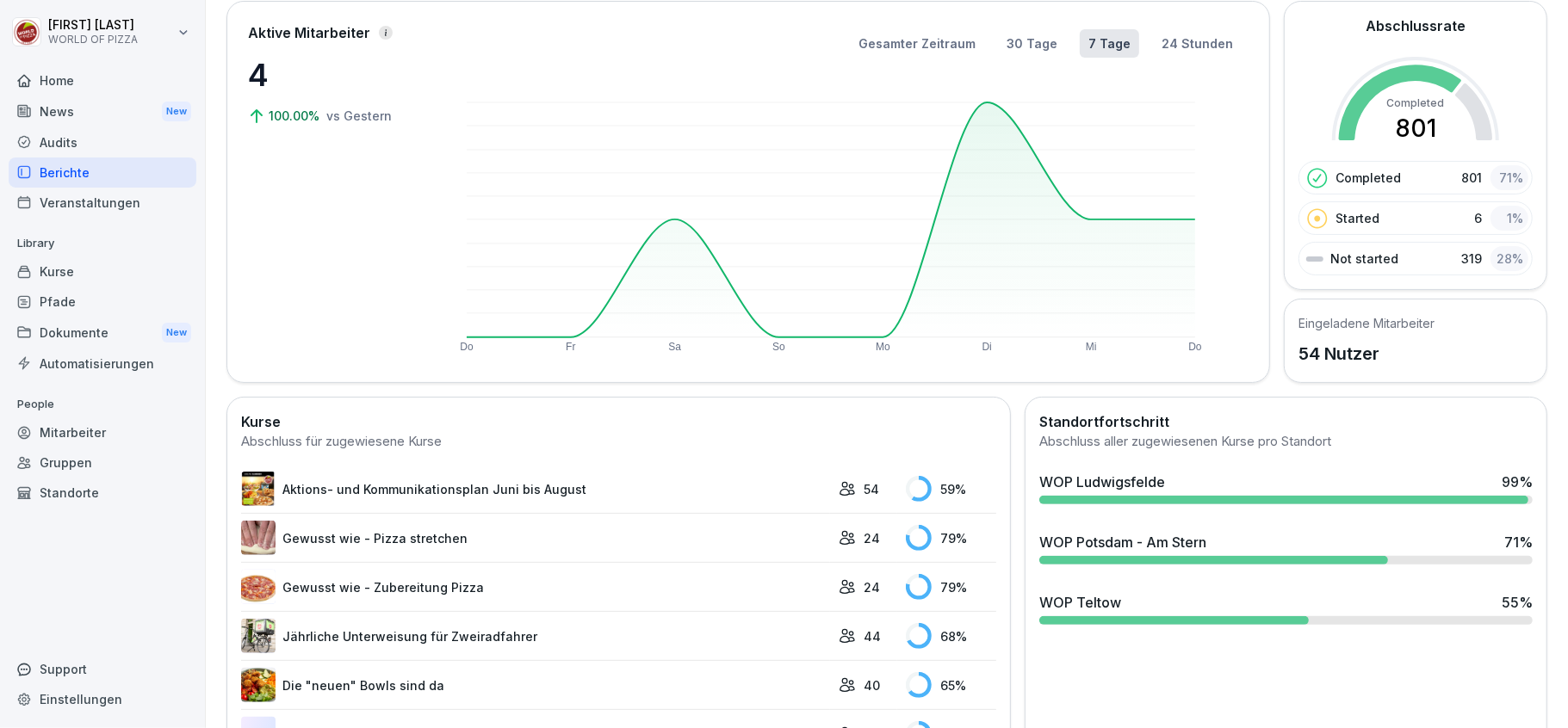 click on "WOP Ludwigsfelde 99 %" at bounding box center (1286, 482) 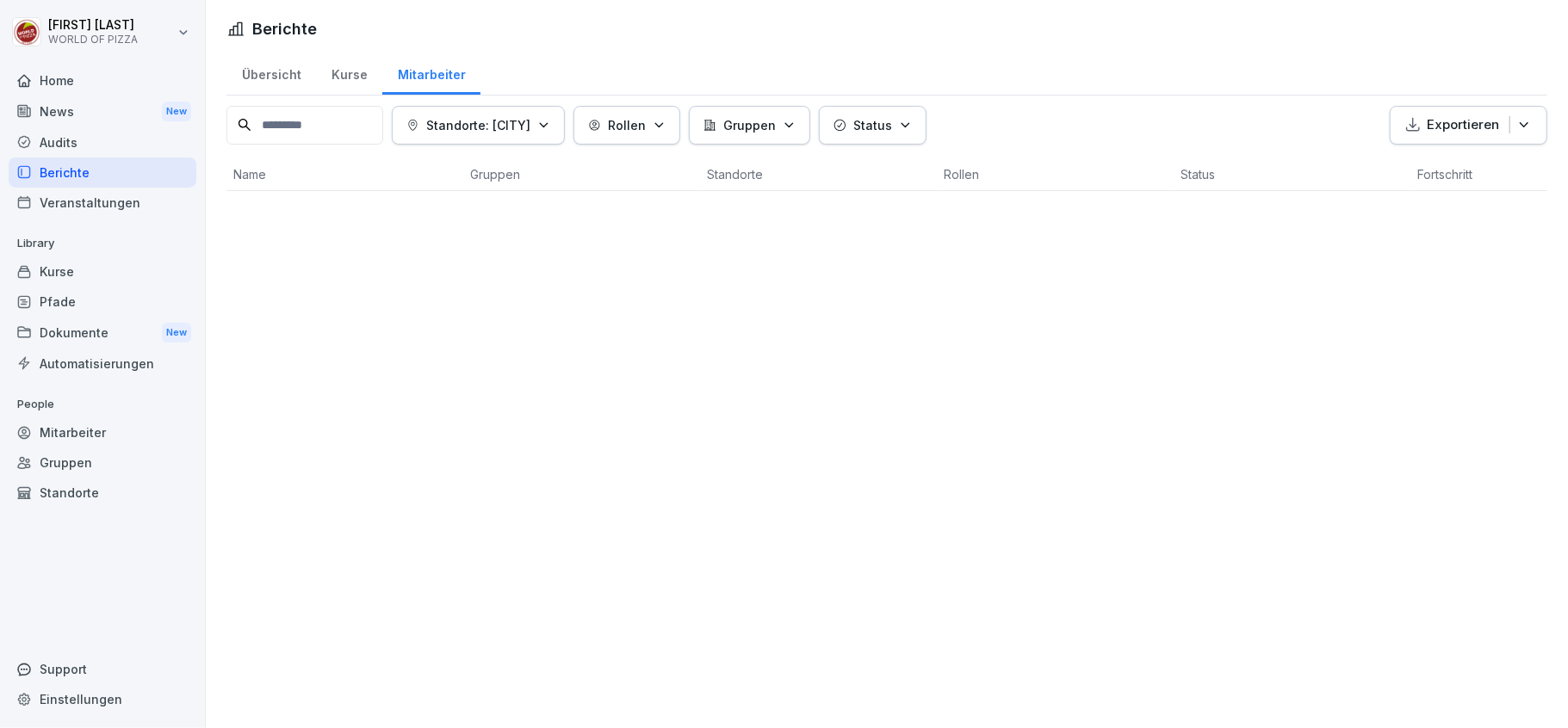 scroll, scrollTop: 0, scrollLeft: 0, axis: both 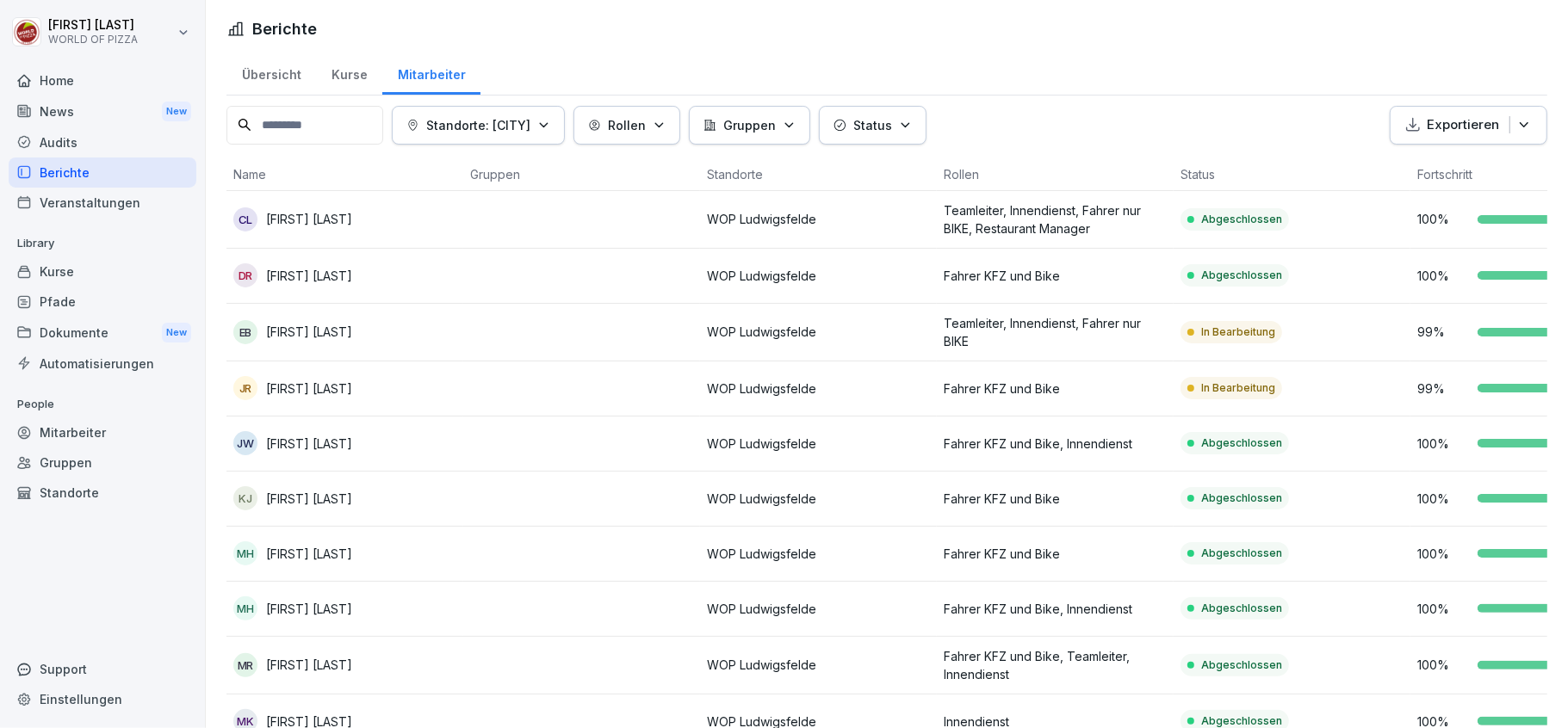 click 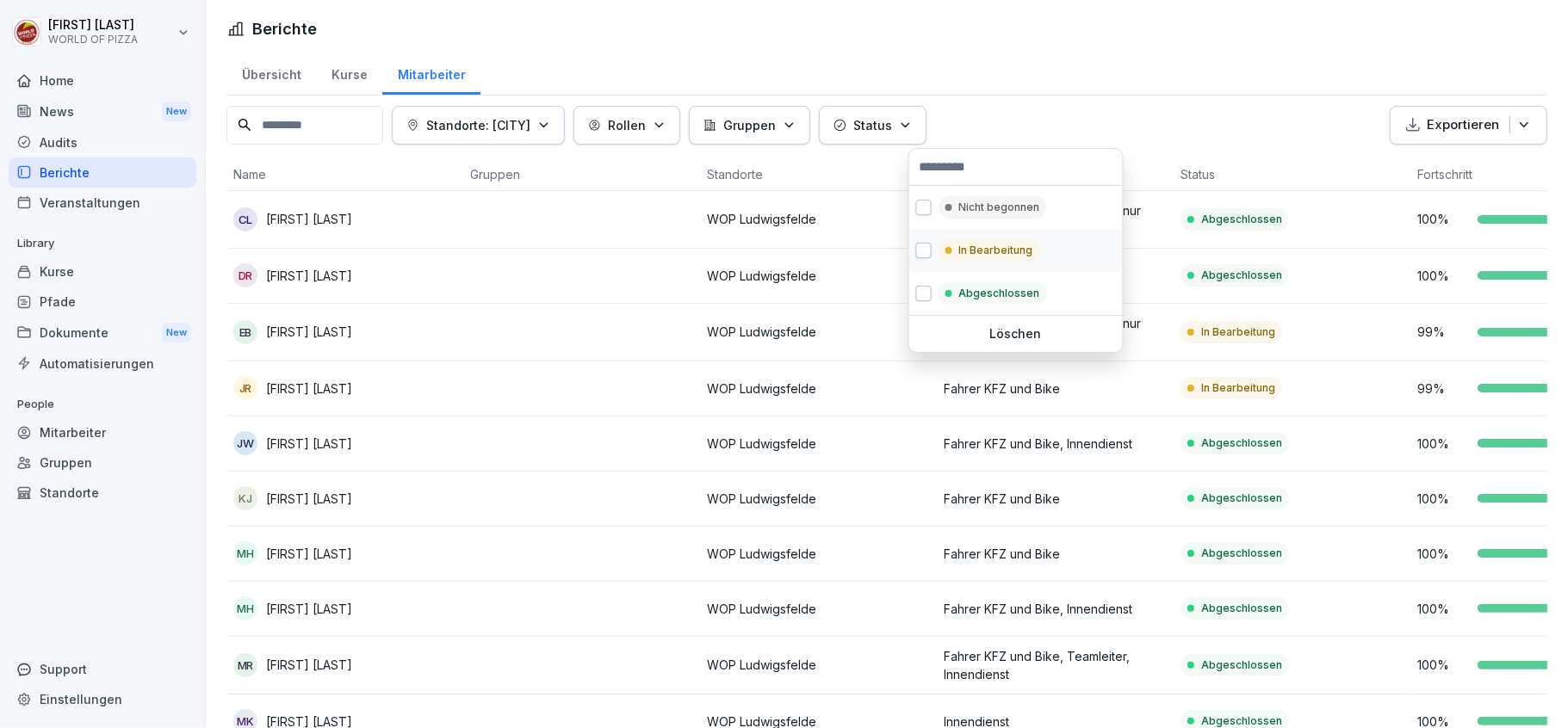 click on "In Bearbeitung" at bounding box center [996, 250] 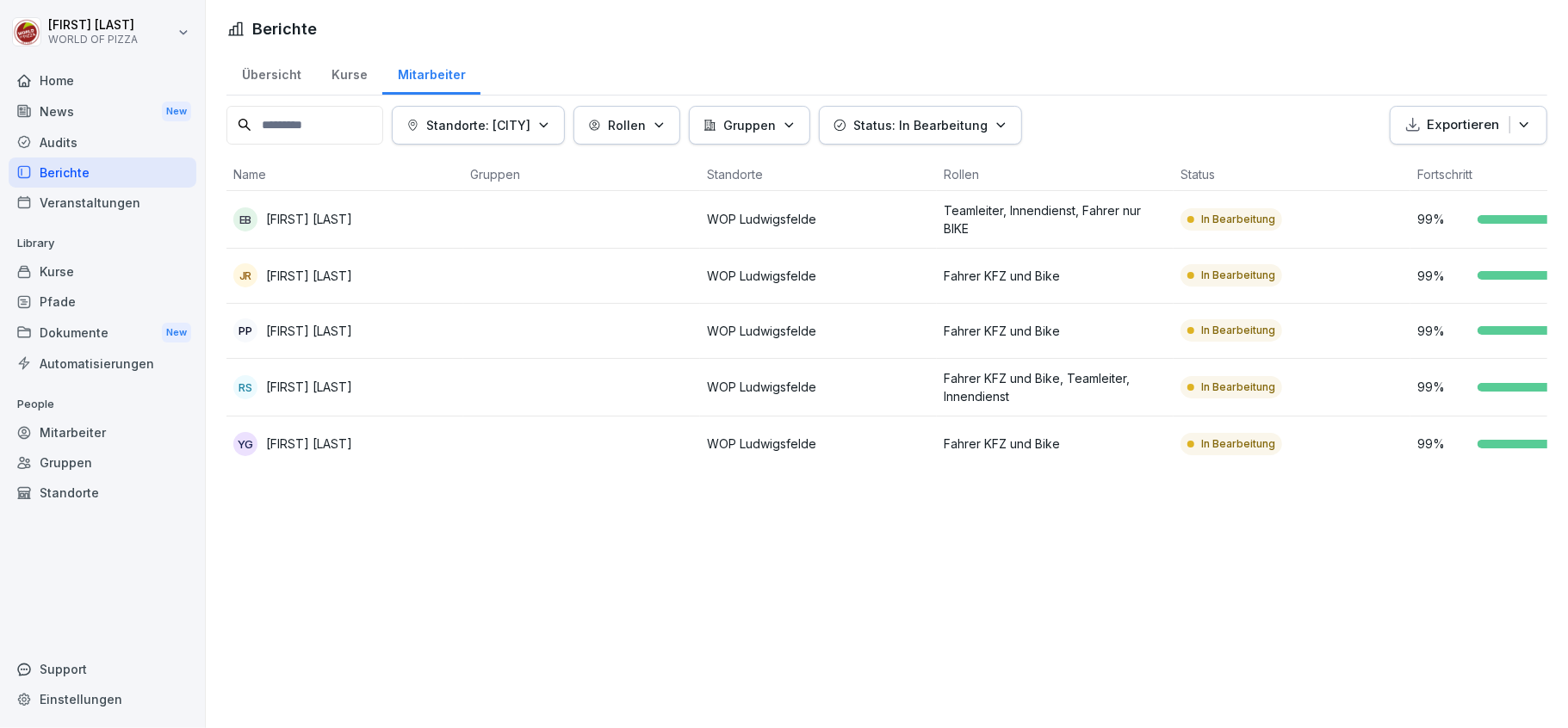 click on "Tobias   Goldmann WORLD OF PIZZA Home News New Audits Berichte Veranstaltungen Library Kurse Pfade Dokumente New Automatisierungen People Mitarbeiter Gruppen Standorte Support Einstellungen Berichte Übersicht Kurse Mitarbeiter Standorte: WOP Ludwigsfelde Rollen Gruppen Status: In Bearbeitung Exportieren Name Gruppen Standorte Rollen Status Fortschritt EB Eileen Butzkies WOP Ludwigsfelde Teamleiter, Innendienst, Fahrer nur BIKE In Bearbeitung 99 % JR Jason Riegmann WOP Ludwigsfelde Fahrer KFZ und Bike In Bearbeitung 99 % PP Paula Popp WOP Ludwigsfelde Fahrer KFZ und Bike In Bearbeitung 99 % RS Ronny Senger WOP Ludwigsfelde Fahrer KFZ und Bike, Teamleiter, Innendienst In Bearbeitung 99 % YG Yonko Genkov WOP Ludwigsfelde Fahrer KFZ und Bike In Bearbeitung 99 %" at bounding box center [784, 364] 